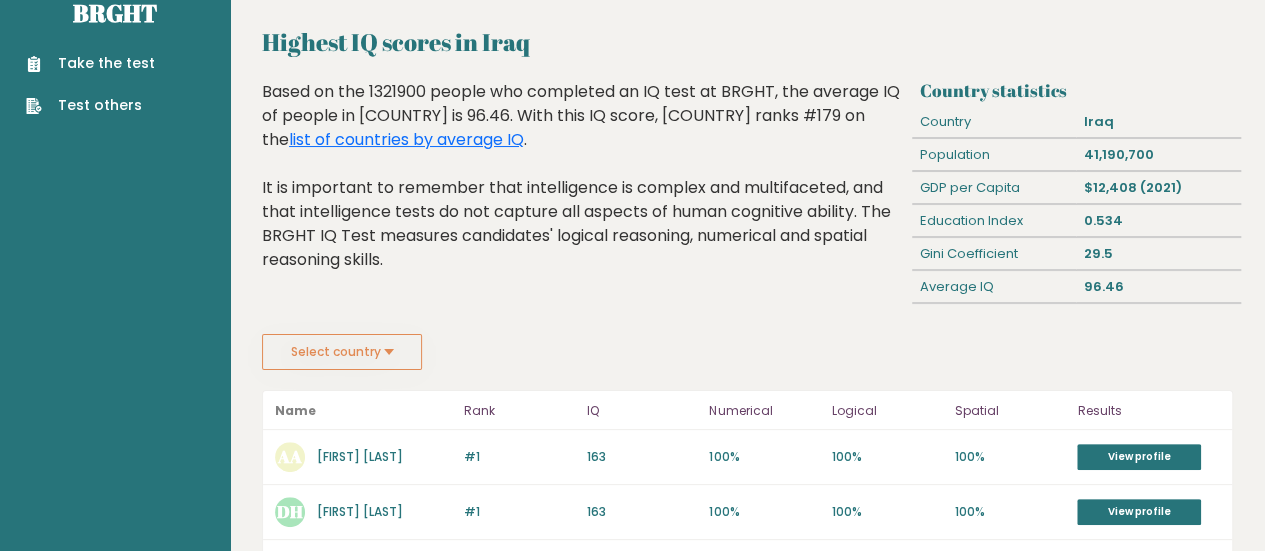 scroll, scrollTop: 0, scrollLeft: 0, axis: both 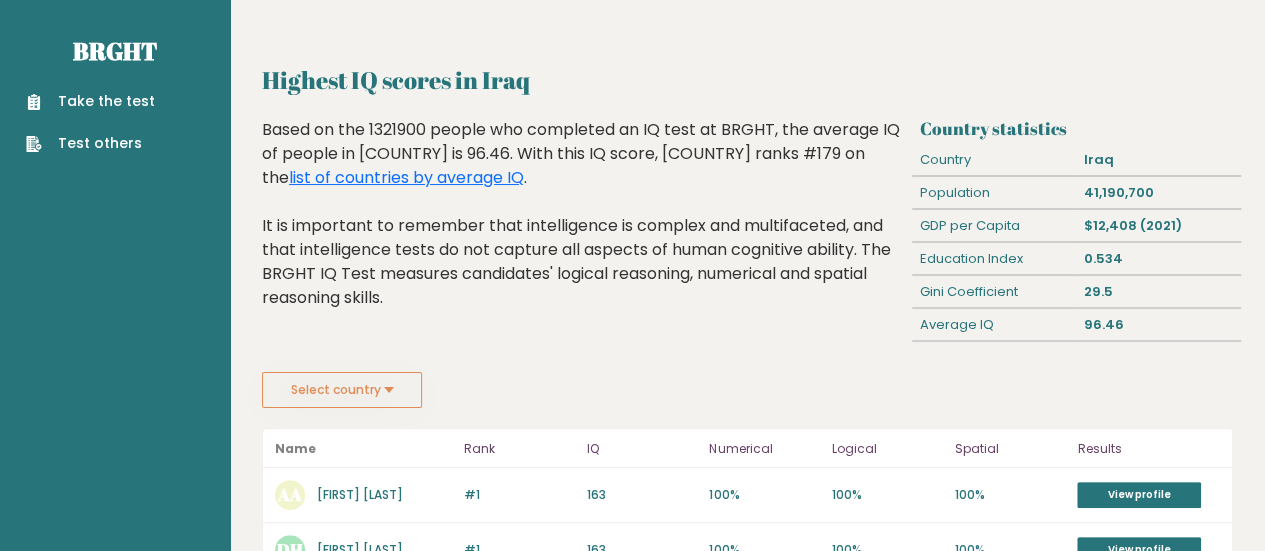 click on "Based on the 1321900 people who completed an IQ test at BRGHT, the average IQ of people in Iraq is 96.46. With this IQ score, Iraq ranks #179 on the  list of countries by average IQ .
It is important to remember that intelligence is complex and multifaceted, and that intelligence tests do not capture all aspects of human cognitive ability. The BRGHT IQ Test measures candidates' logical reasoning, numerical and spatial reasoning skills." at bounding box center (583, 229) 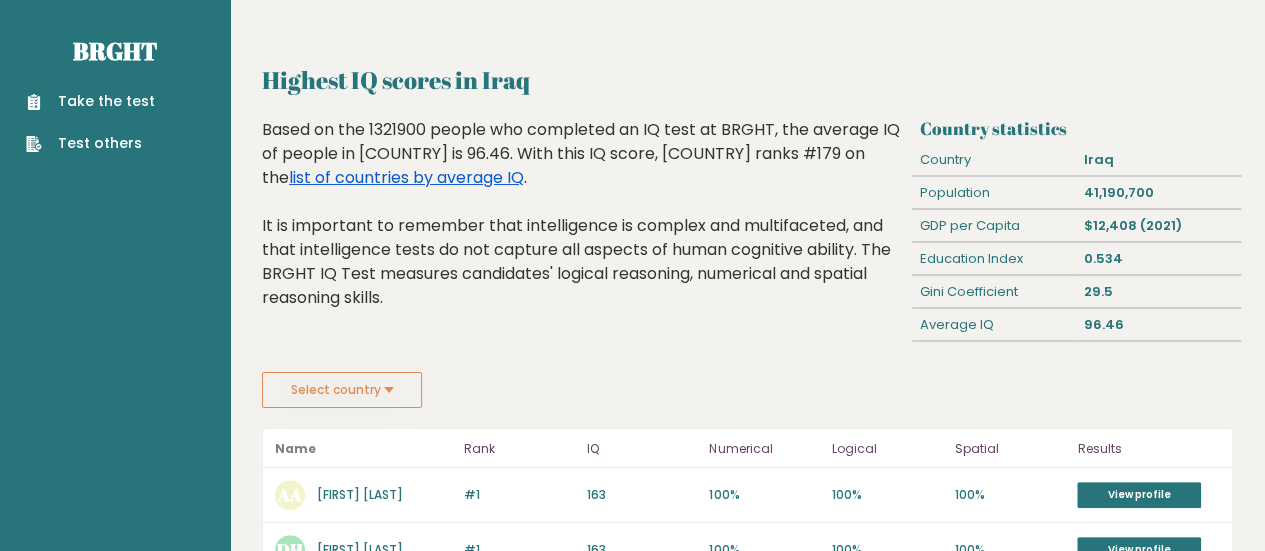 click on "list of countries by average IQ" at bounding box center (406, 177) 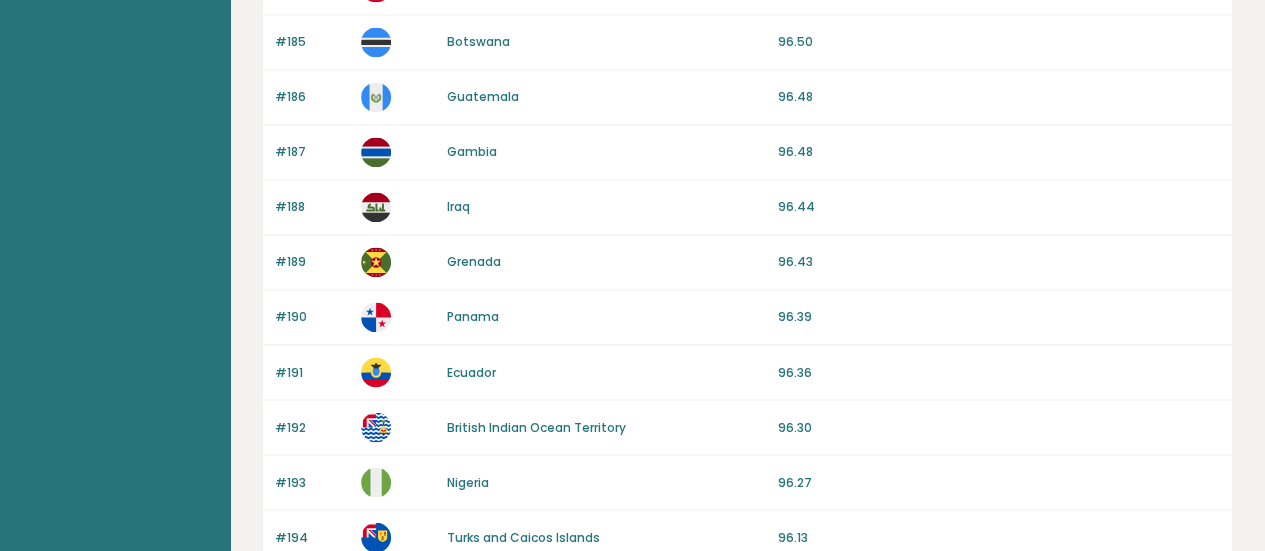 scroll, scrollTop: 2055, scrollLeft: 0, axis: vertical 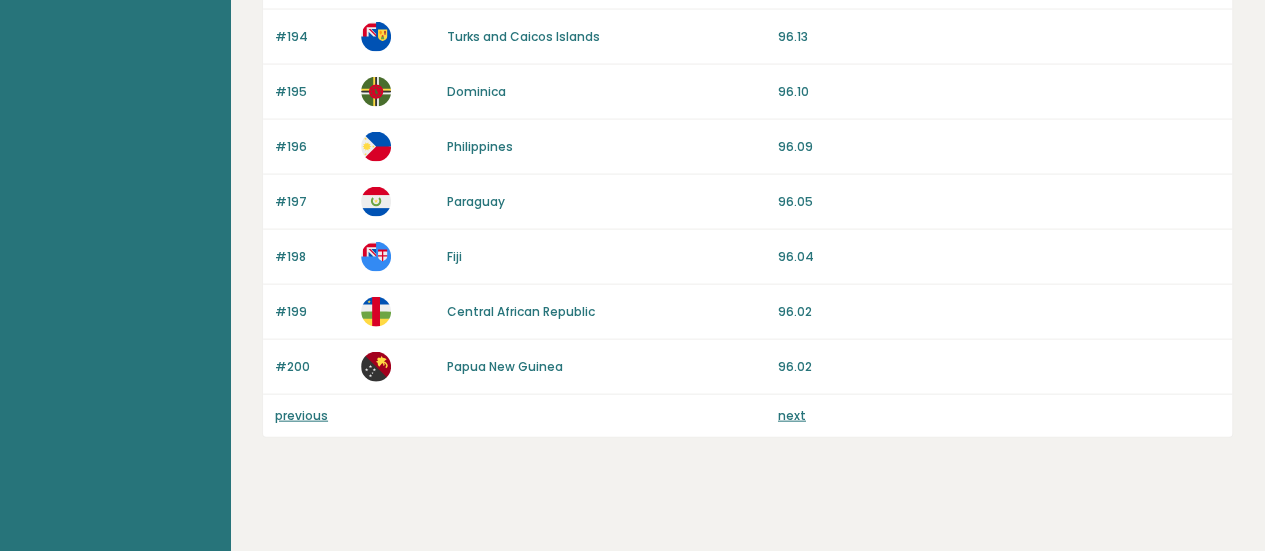 click on "next" at bounding box center [792, 415] 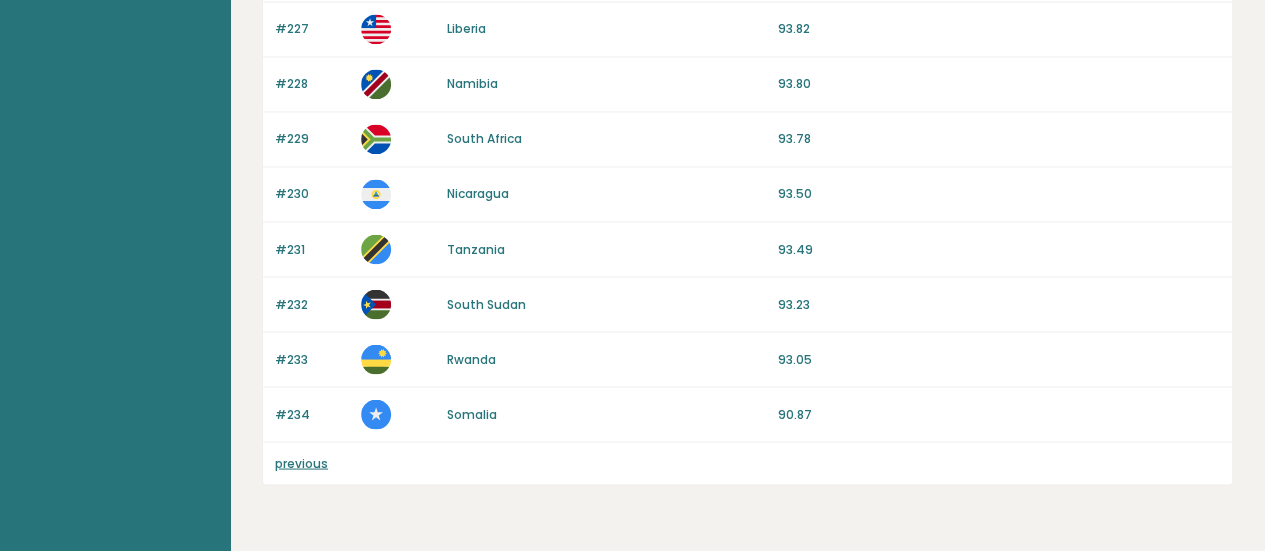 scroll, scrollTop: 1727, scrollLeft: 0, axis: vertical 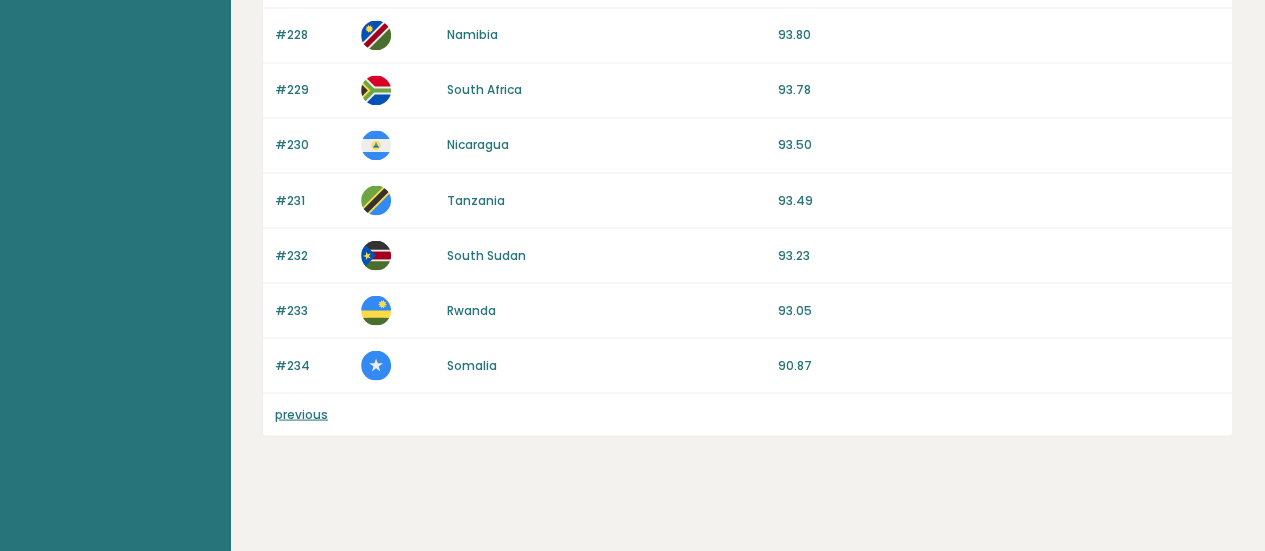 click on "previous" at bounding box center [301, 413] 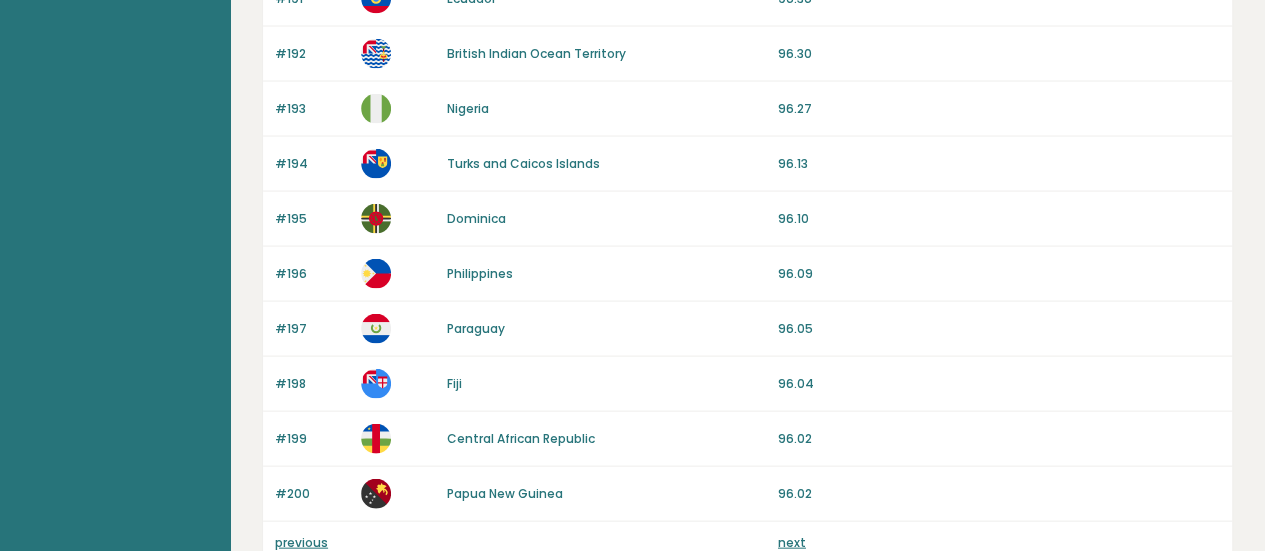 scroll, scrollTop: 2055, scrollLeft: 0, axis: vertical 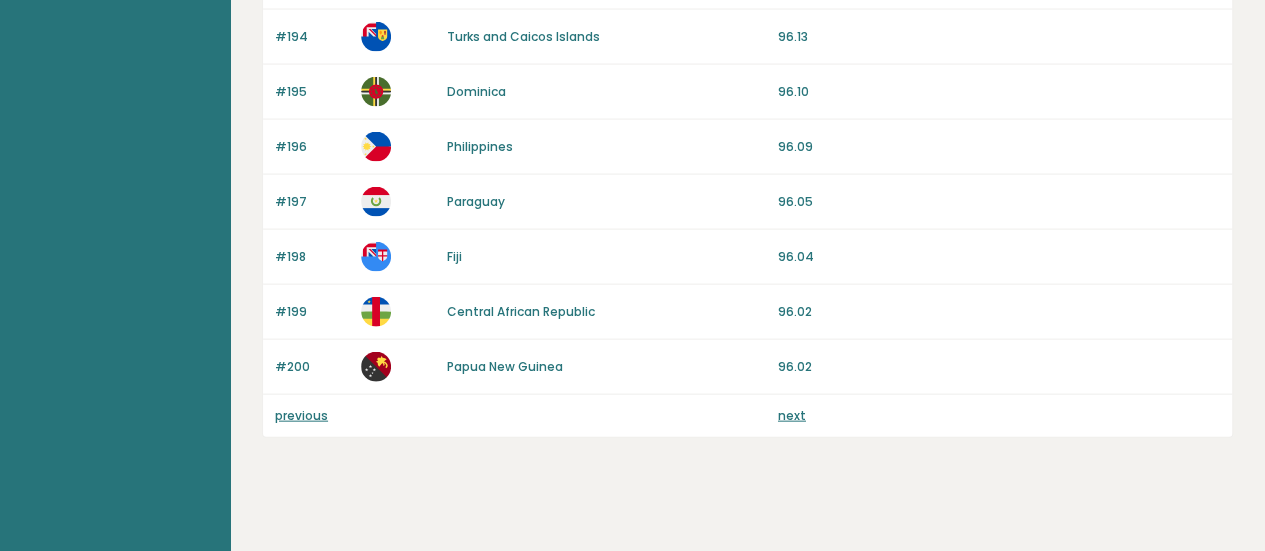click on "previous" at bounding box center (301, 415) 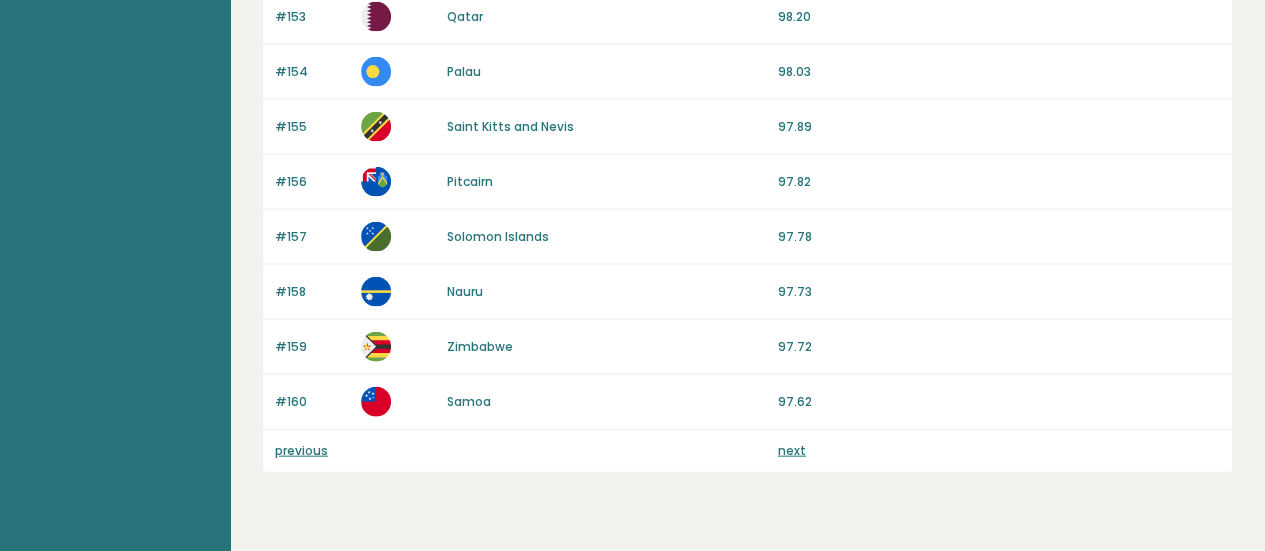 scroll, scrollTop: 2055, scrollLeft: 0, axis: vertical 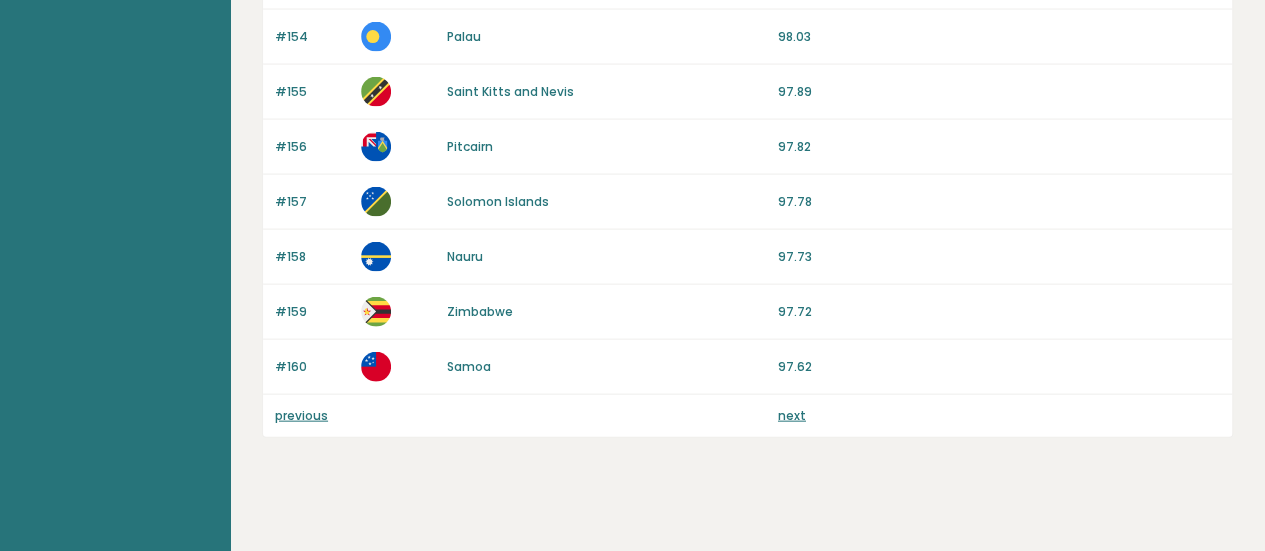 click on "previous" at bounding box center [301, 415] 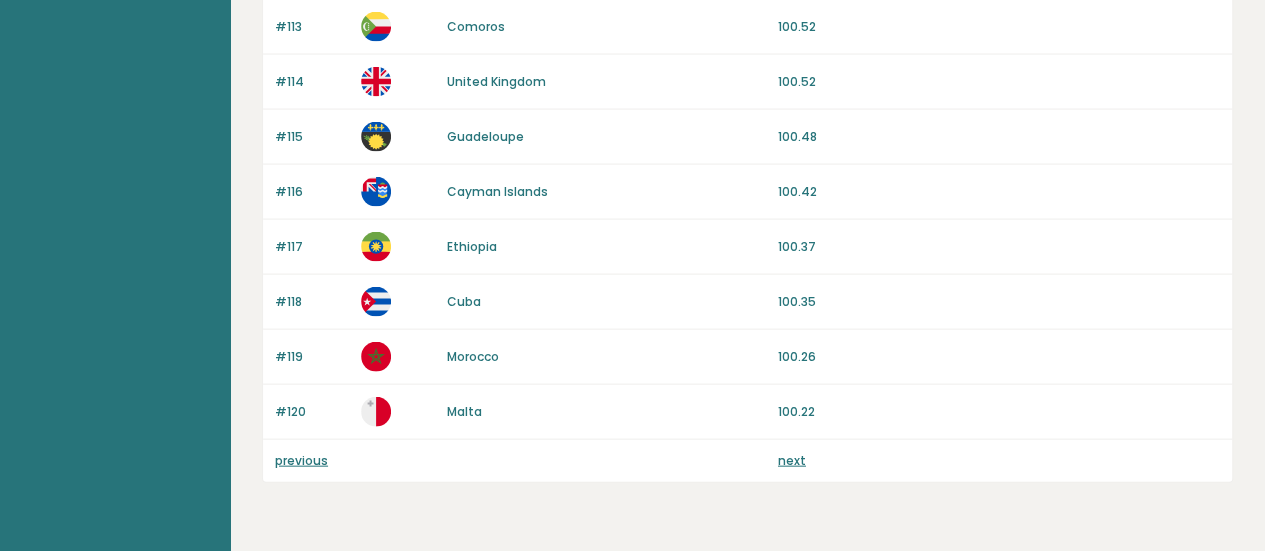 scroll, scrollTop: 2055, scrollLeft: 0, axis: vertical 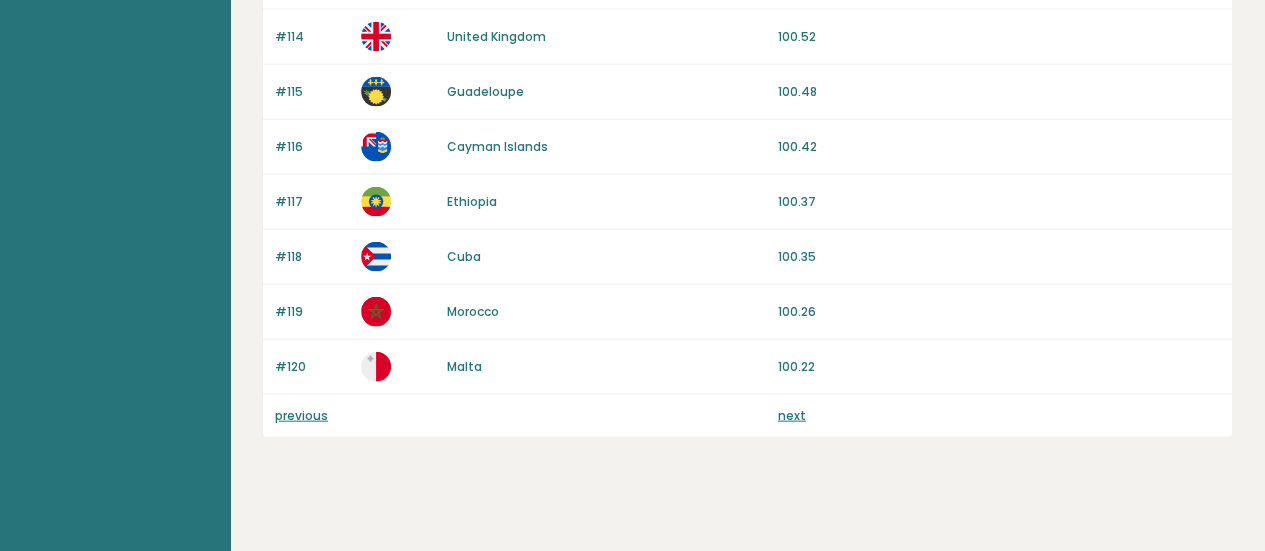 click on "previous" at bounding box center (301, 415) 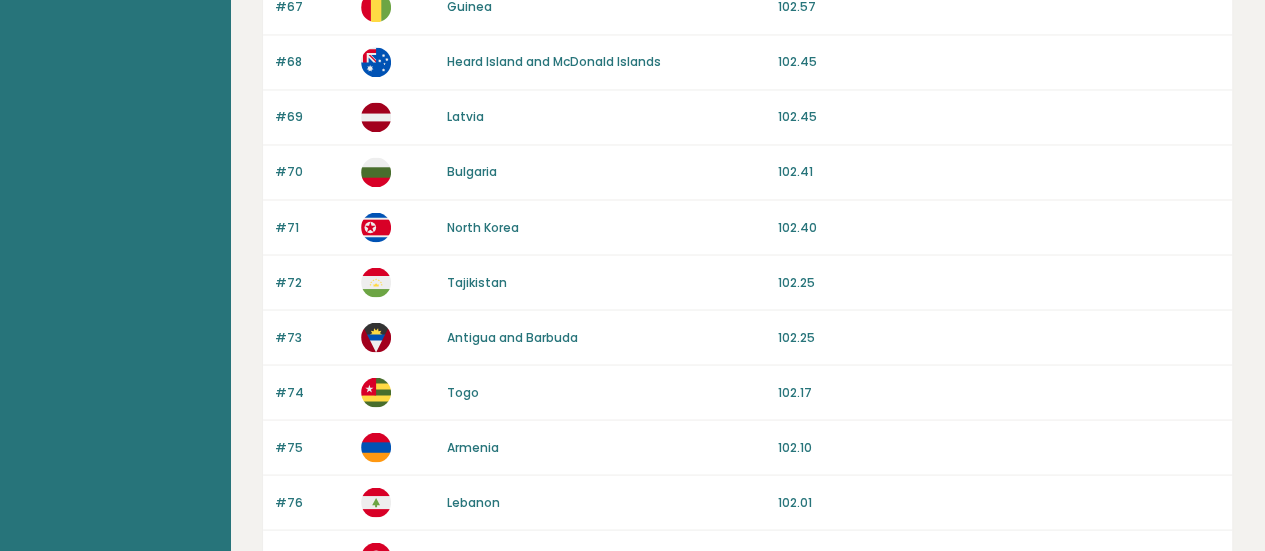 scroll, scrollTop: 2055, scrollLeft: 0, axis: vertical 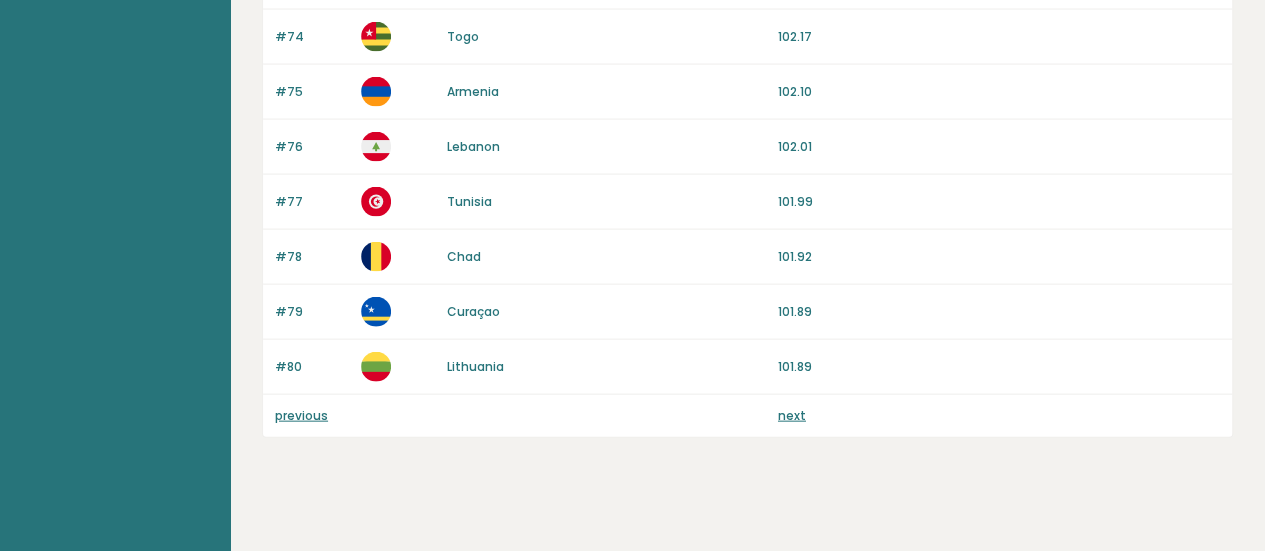 click on "previous" at bounding box center [301, 415] 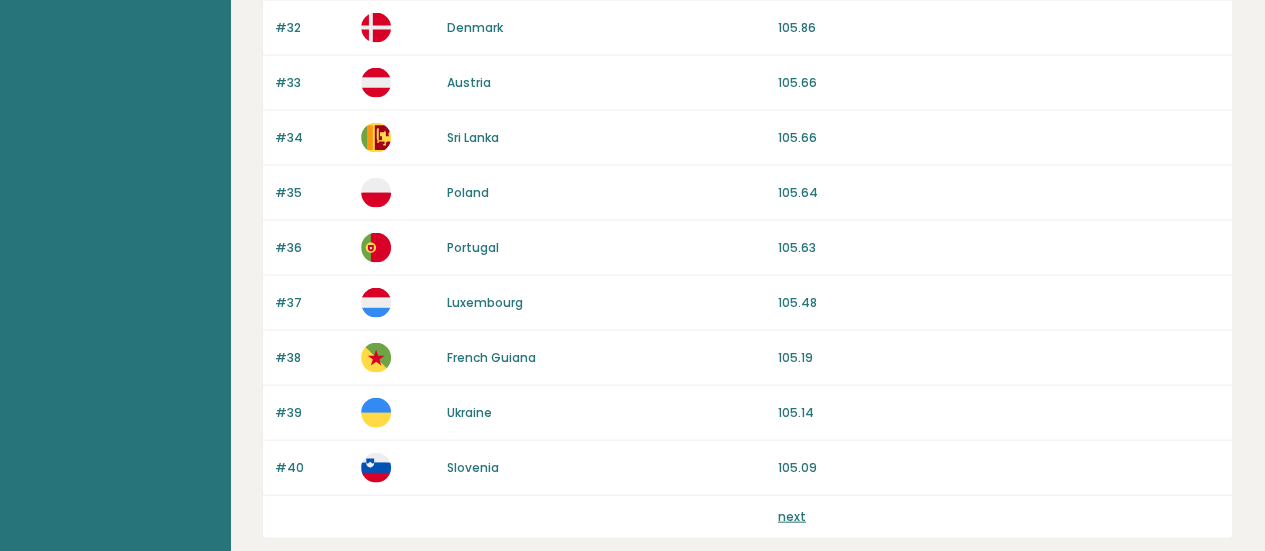 scroll, scrollTop: 2000, scrollLeft: 0, axis: vertical 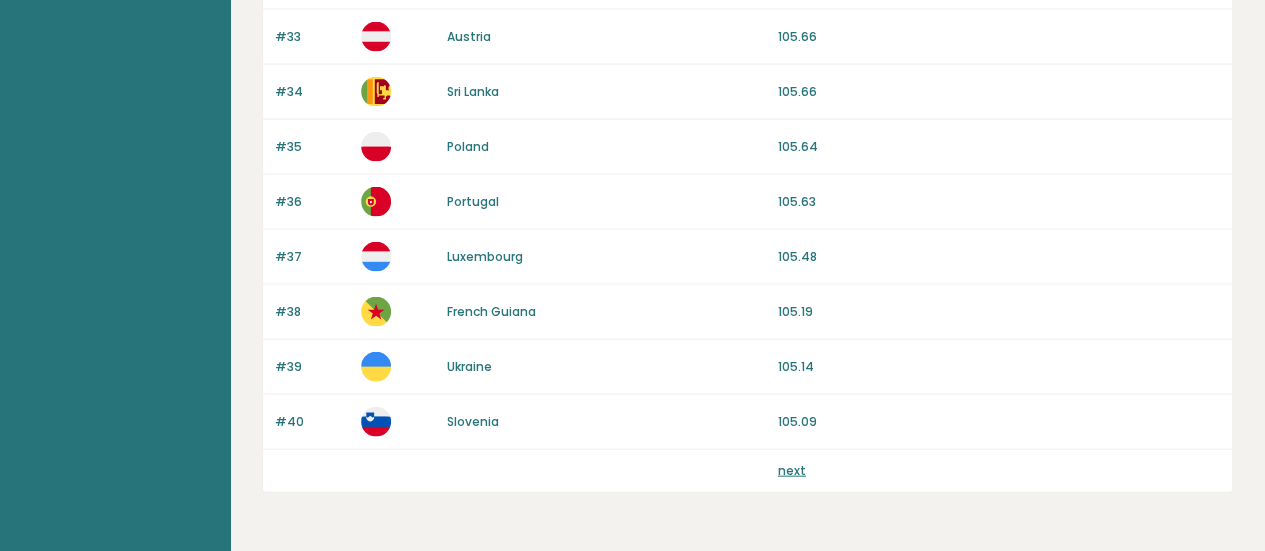 click on "next" at bounding box center [792, 470] 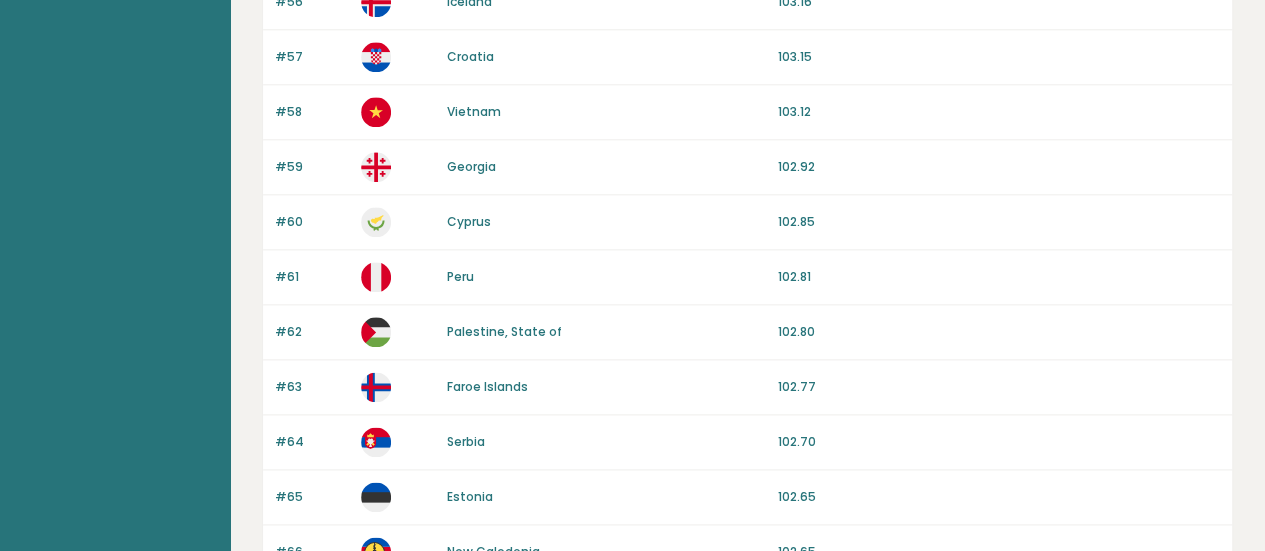 scroll, scrollTop: 1200, scrollLeft: 0, axis: vertical 